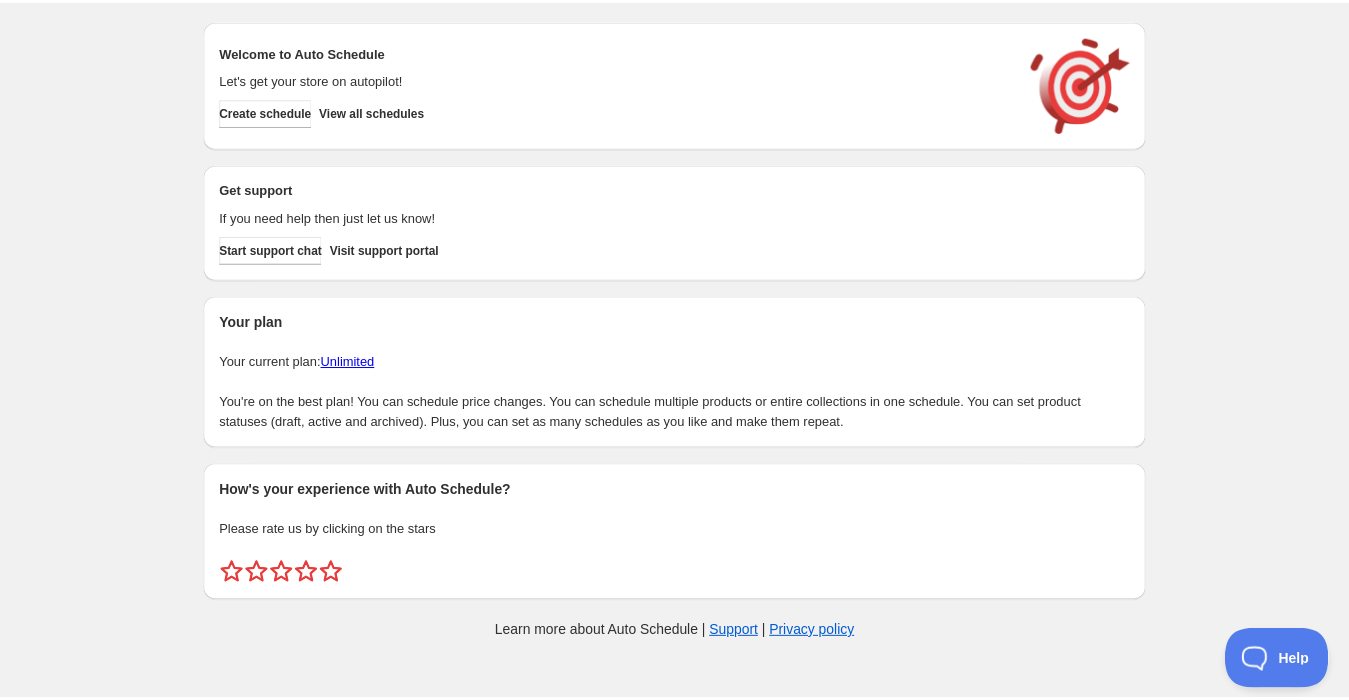 scroll, scrollTop: 0, scrollLeft: 0, axis: both 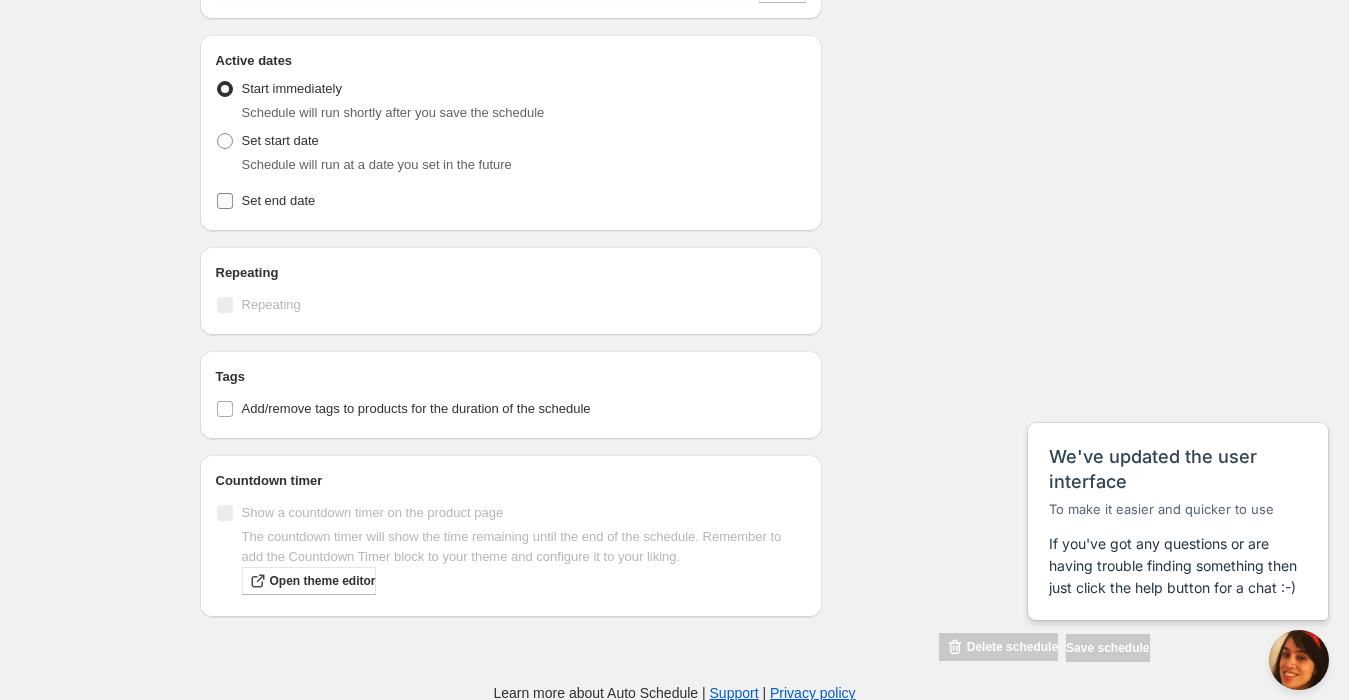 click on "Set end date" at bounding box center [225, 201] 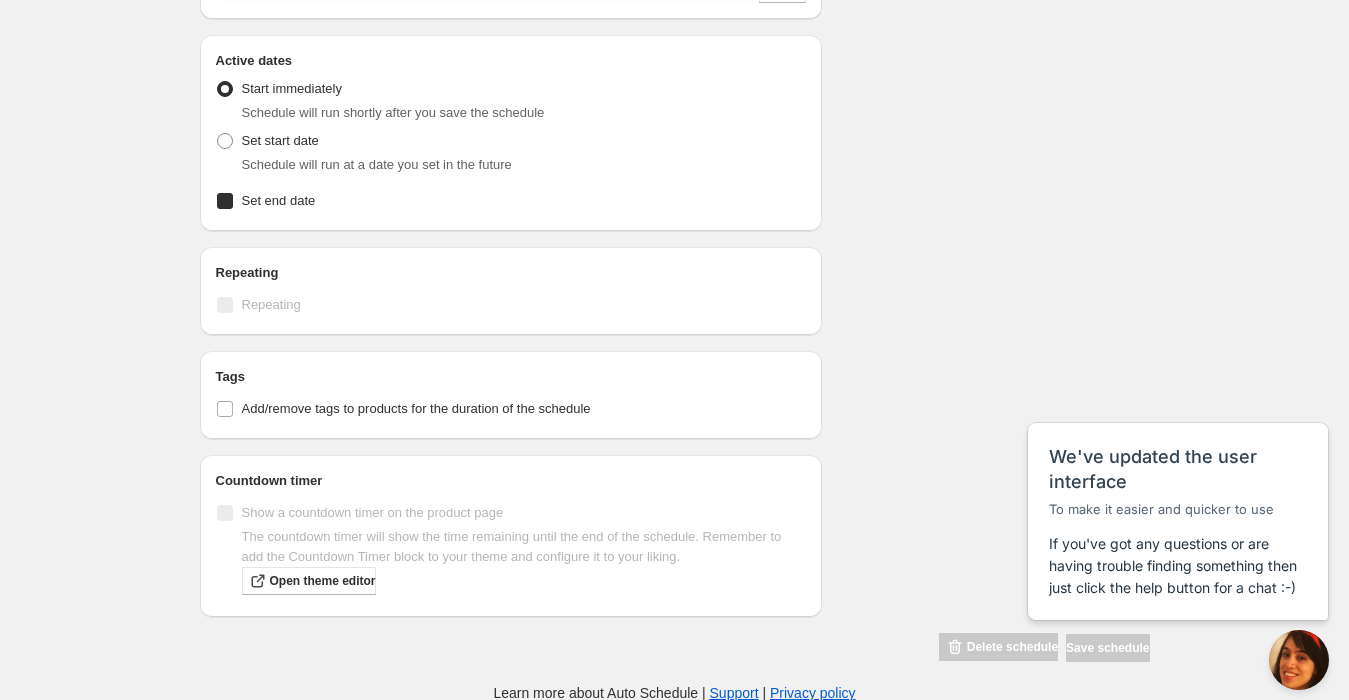 checkbox on "true" 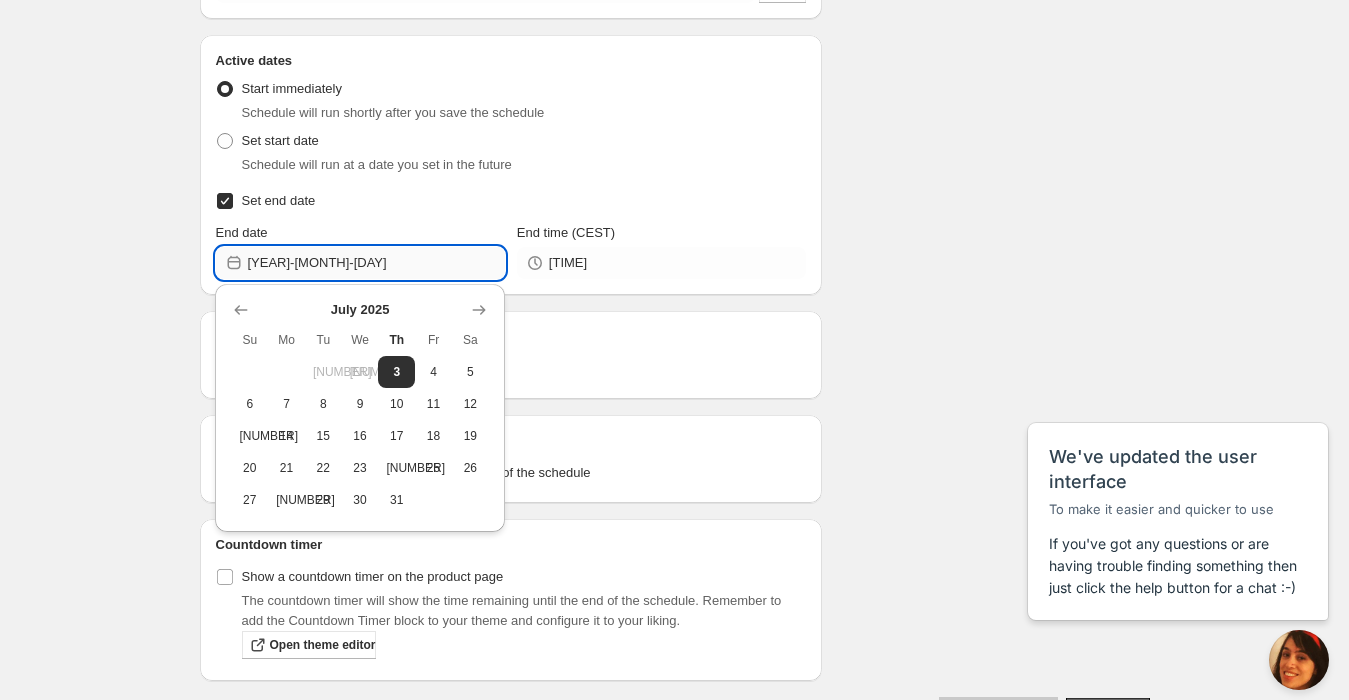 click on "[YEAR]-[MONTH]-[DAY]" at bounding box center (376, 263) 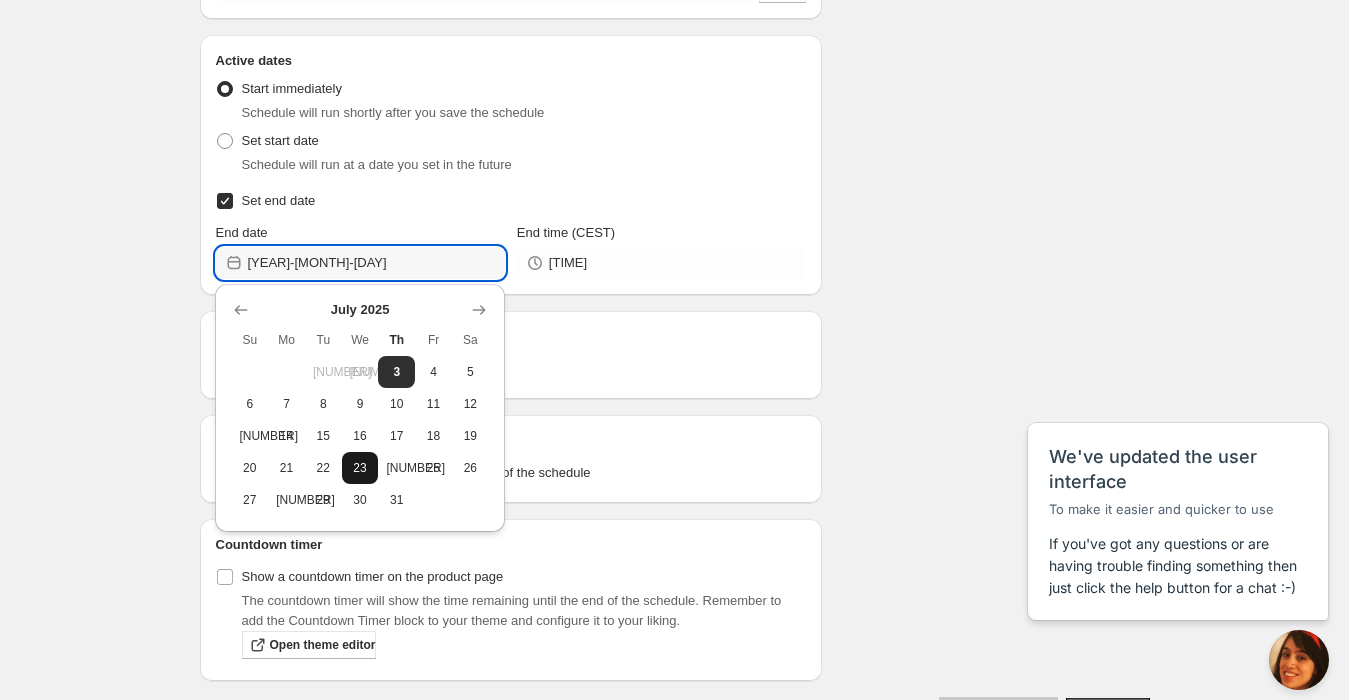 click on "23" at bounding box center [360, 468] 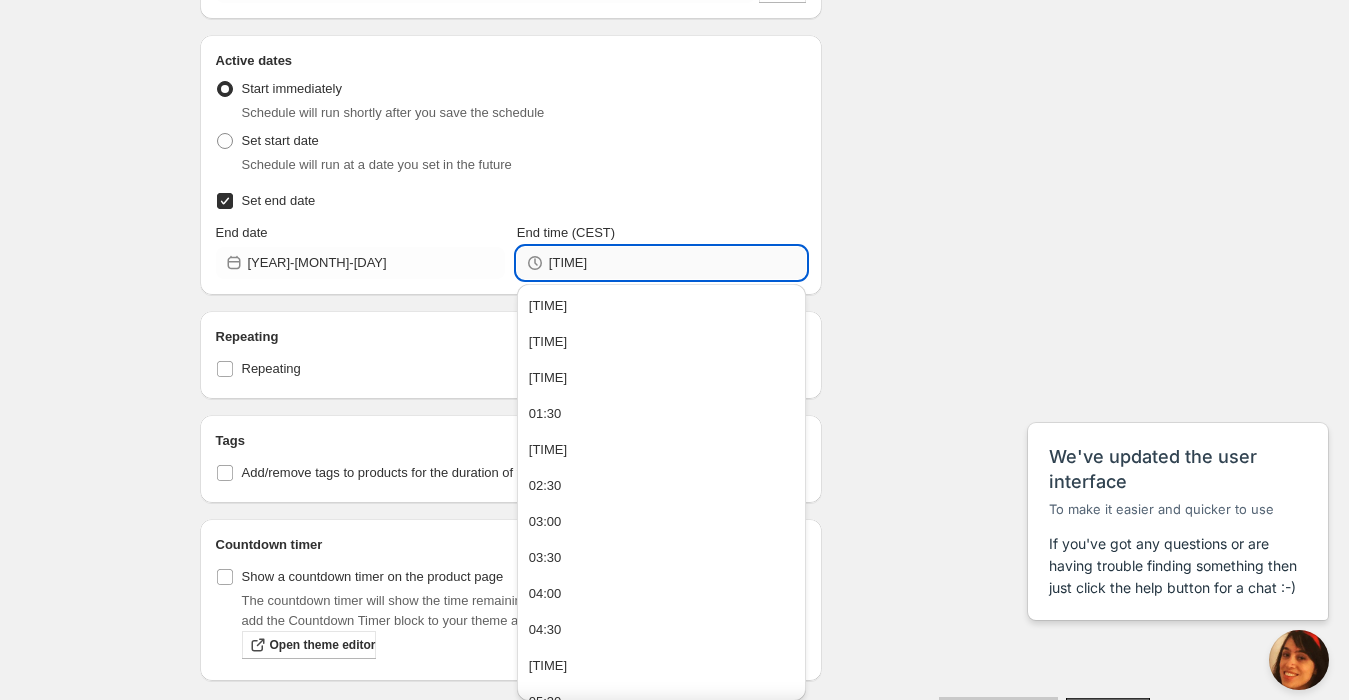 drag, startPoint x: 583, startPoint y: 261, endPoint x: 562, endPoint y: 267, distance: 21.84033 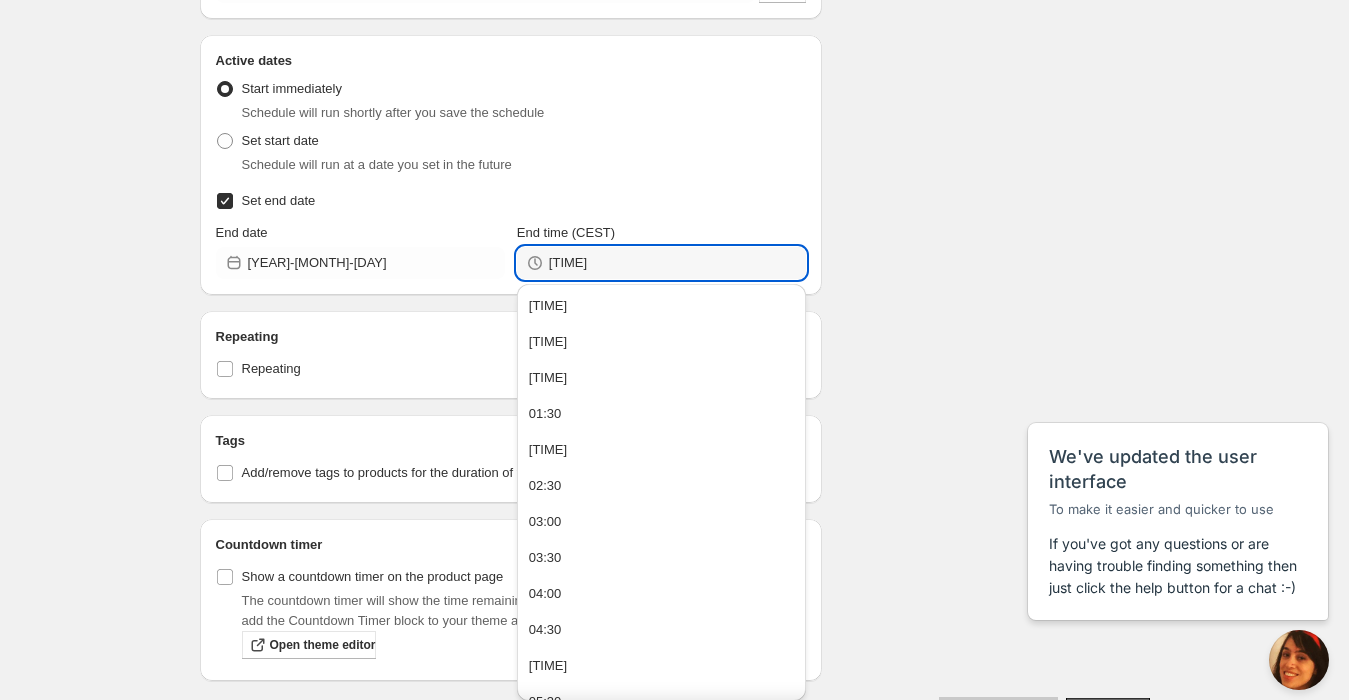 type on "[TIME]" 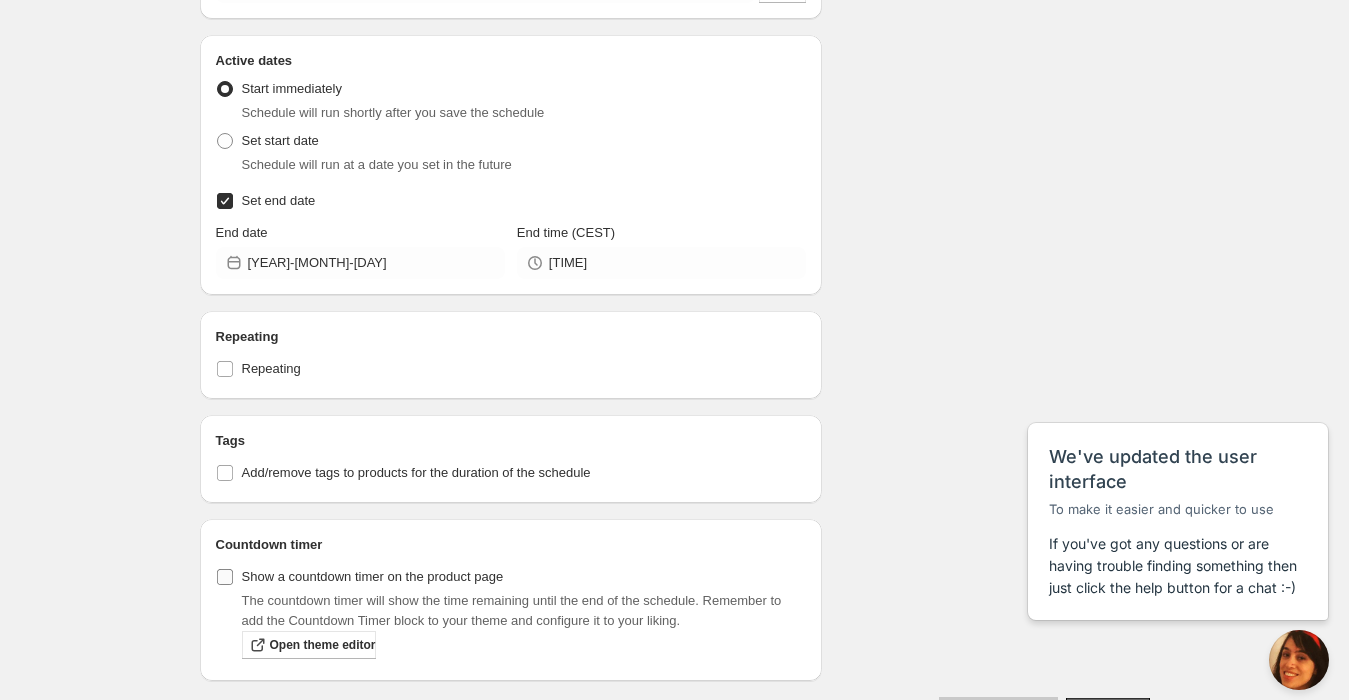 click on "Show a countdown timer on the product page" at bounding box center [225, 577] 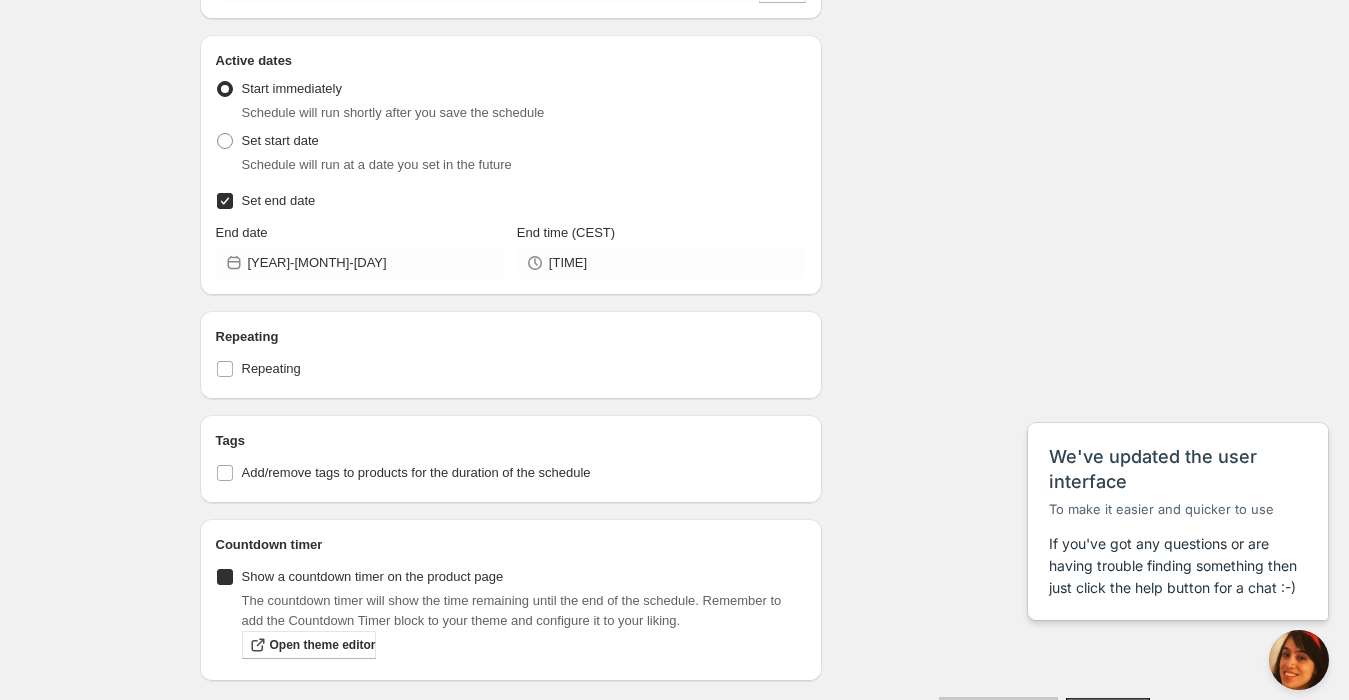 checkbox on "true" 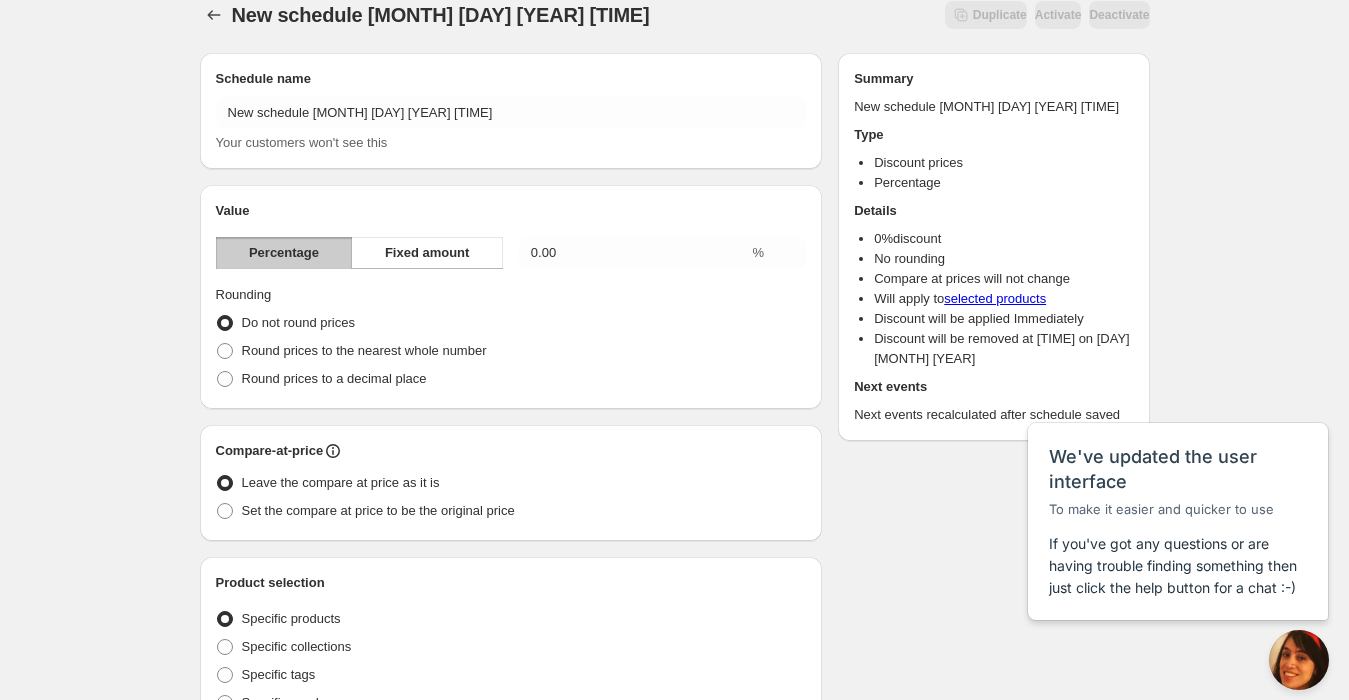 scroll, scrollTop: 0, scrollLeft: 0, axis: both 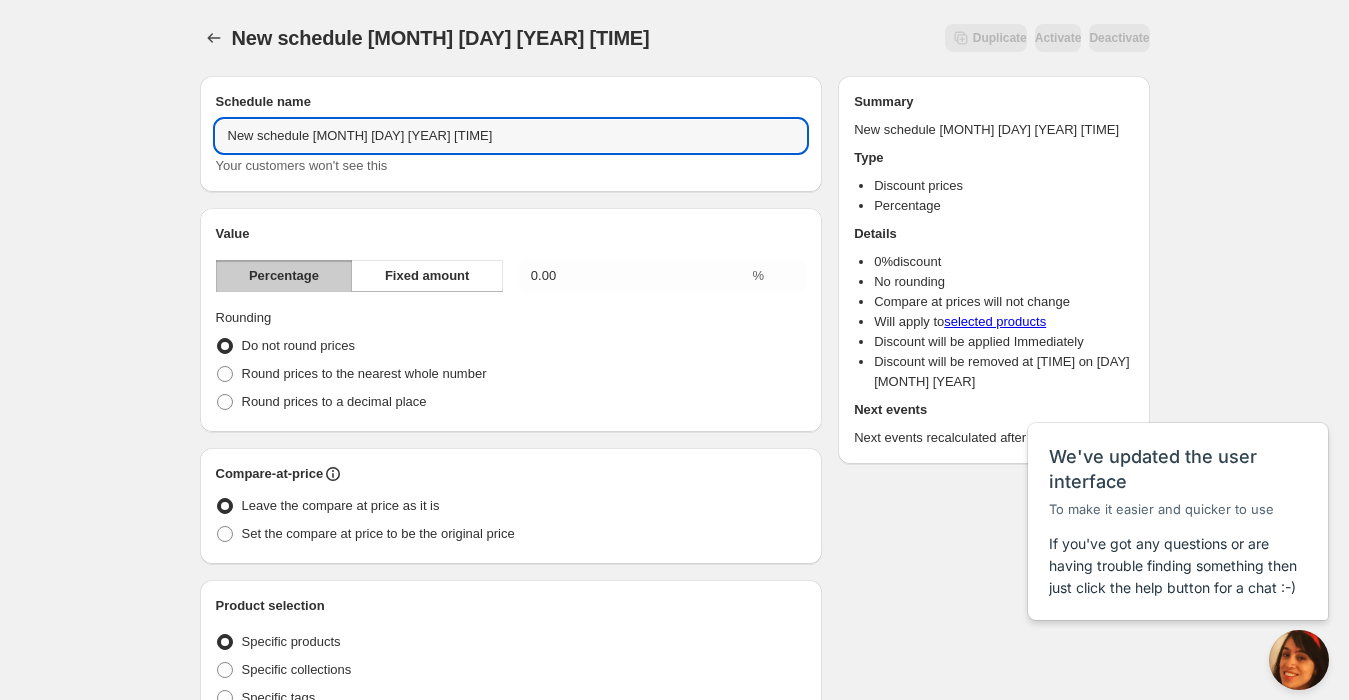 drag, startPoint x: 249, startPoint y: 115, endPoint x: 66, endPoint y: 121, distance: 183.09833 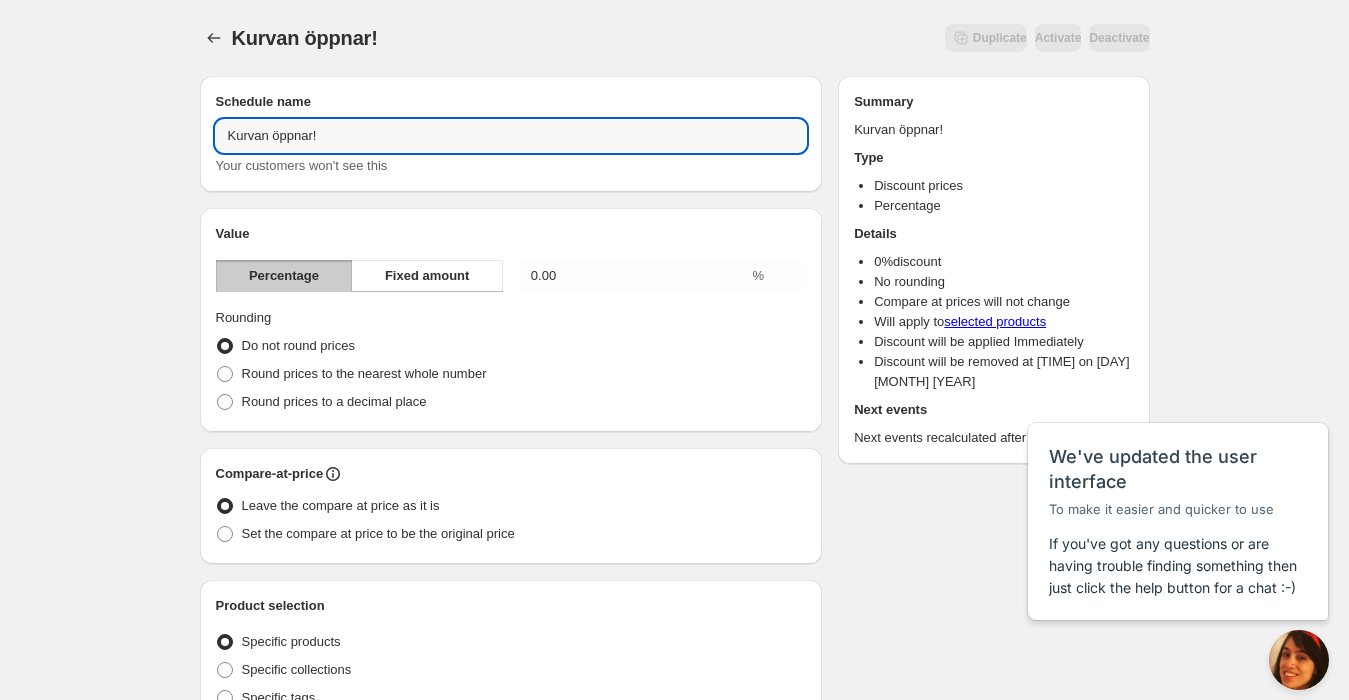 type on "Kurvan öppnar!" 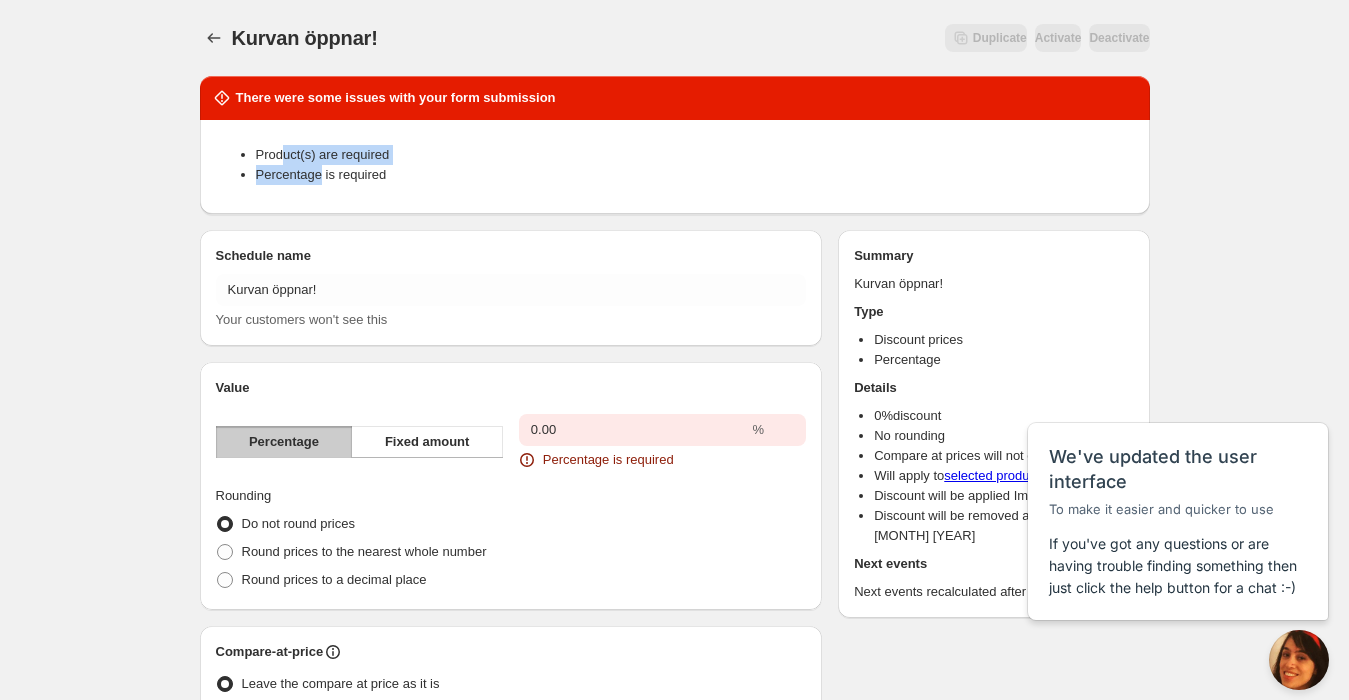 drag, startPoint x: 280, startPoint y: 160, endPoint x: 319, endPoint y: 164, distance: 39.20459 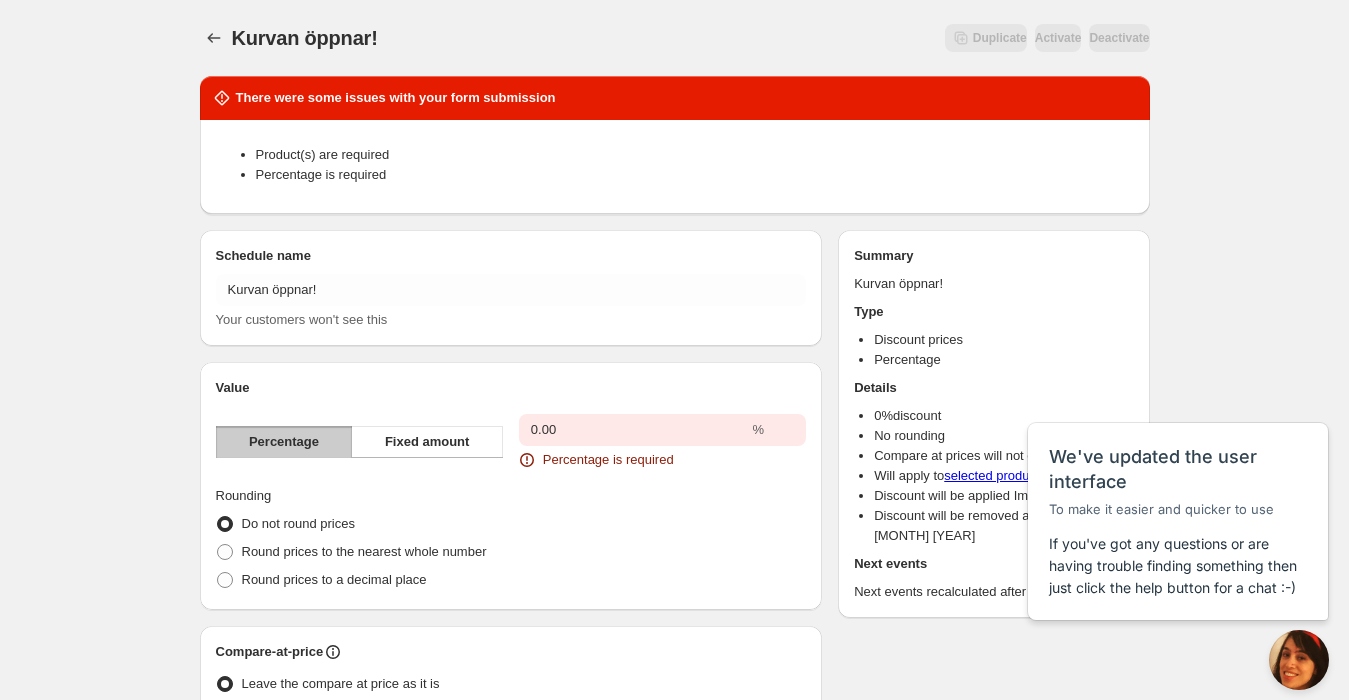 click on "Percentage is required" at bounding box center [695, 175] 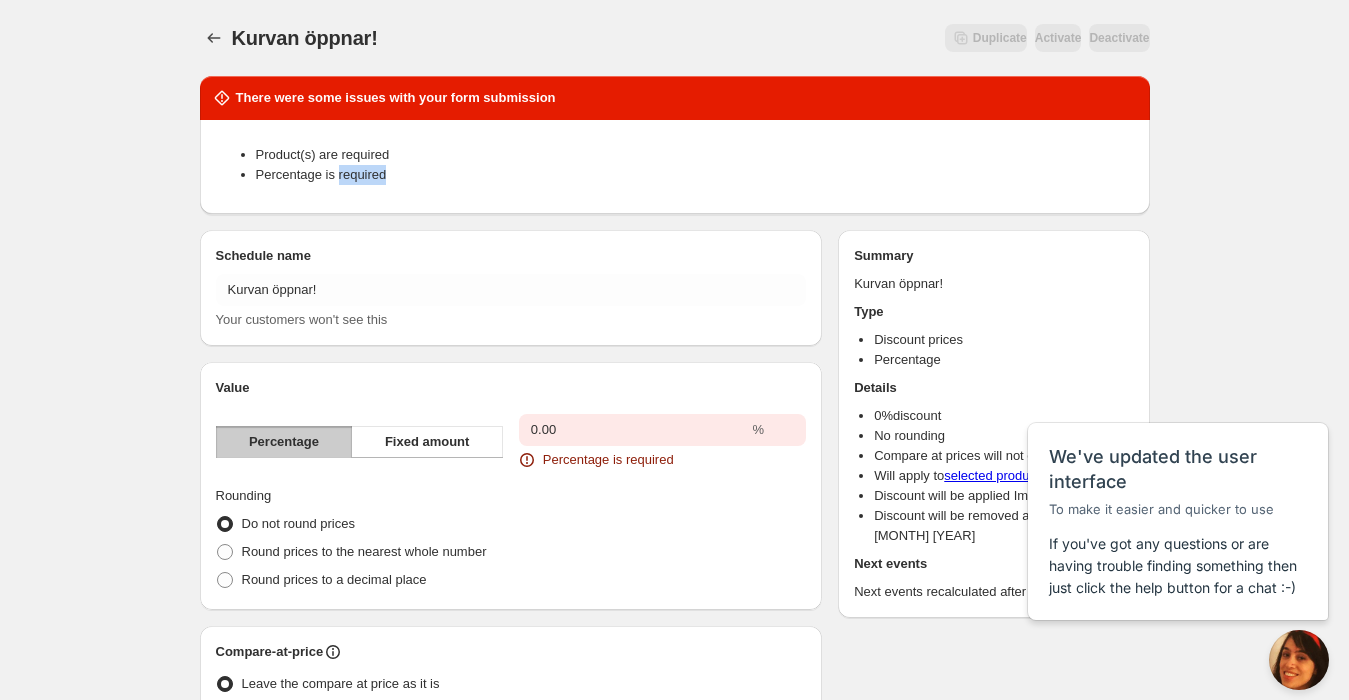 click on "Percentage is required" at bounding box center (695, 175) 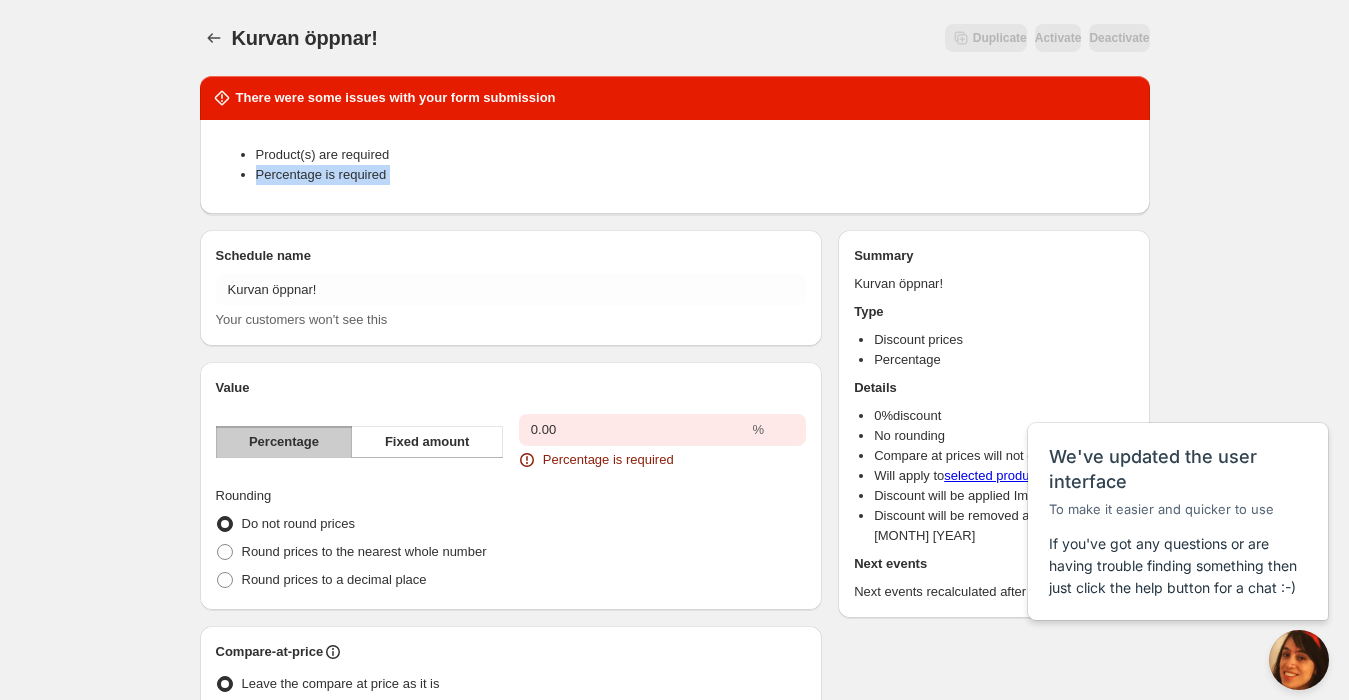 click on "Percentage is required" at bounding box center [695, 175] 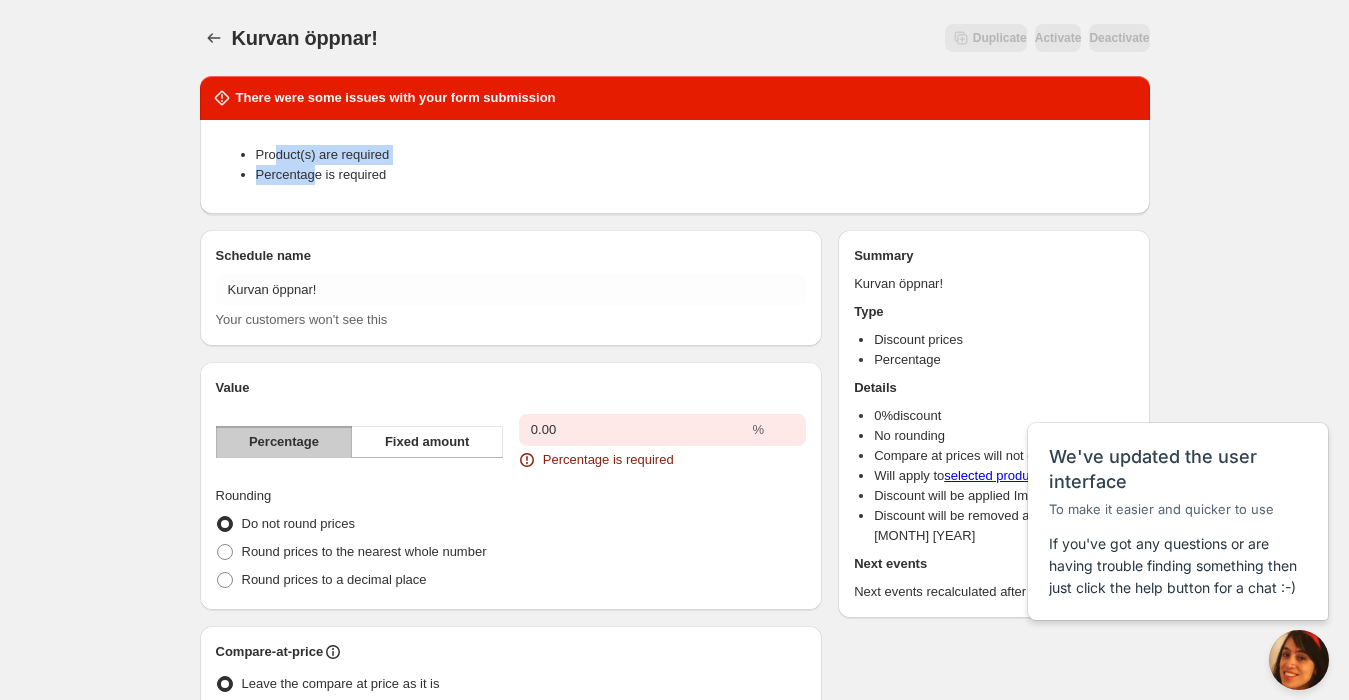 drag, startPoint x: 278, startPoint y: 156, endPoint x: 310, endPoint y: 171, distance: 35.341194 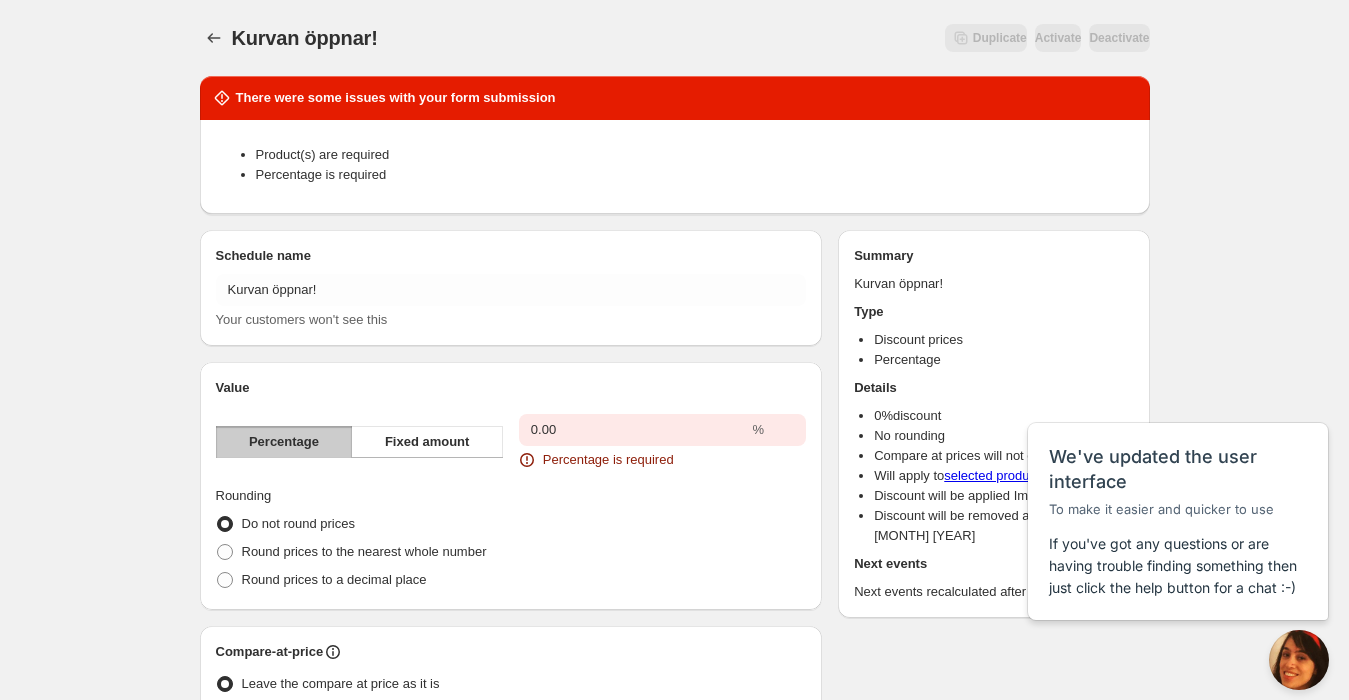 click on "Percentage is required" at bounding box center [695, 175] 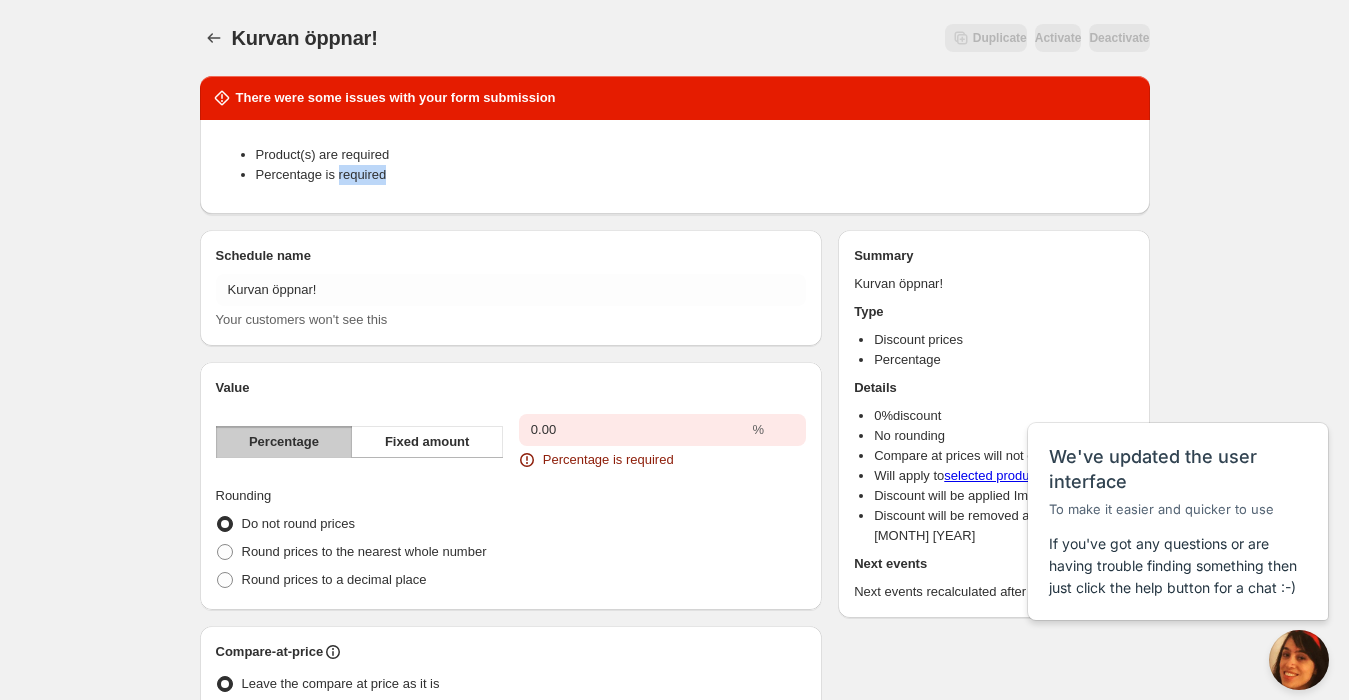click on "Percentage is required" at bounding box center [695, 175] 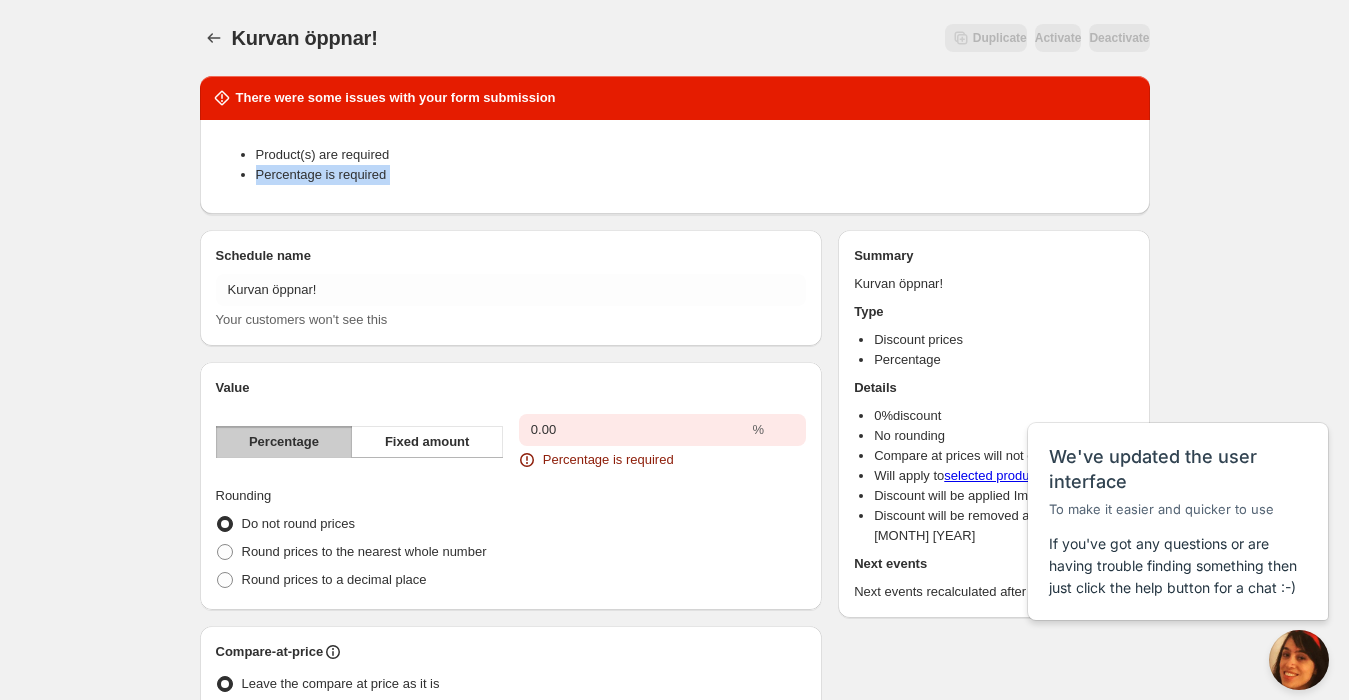 click on "Percentage is required" at bounding box center (695, 175) 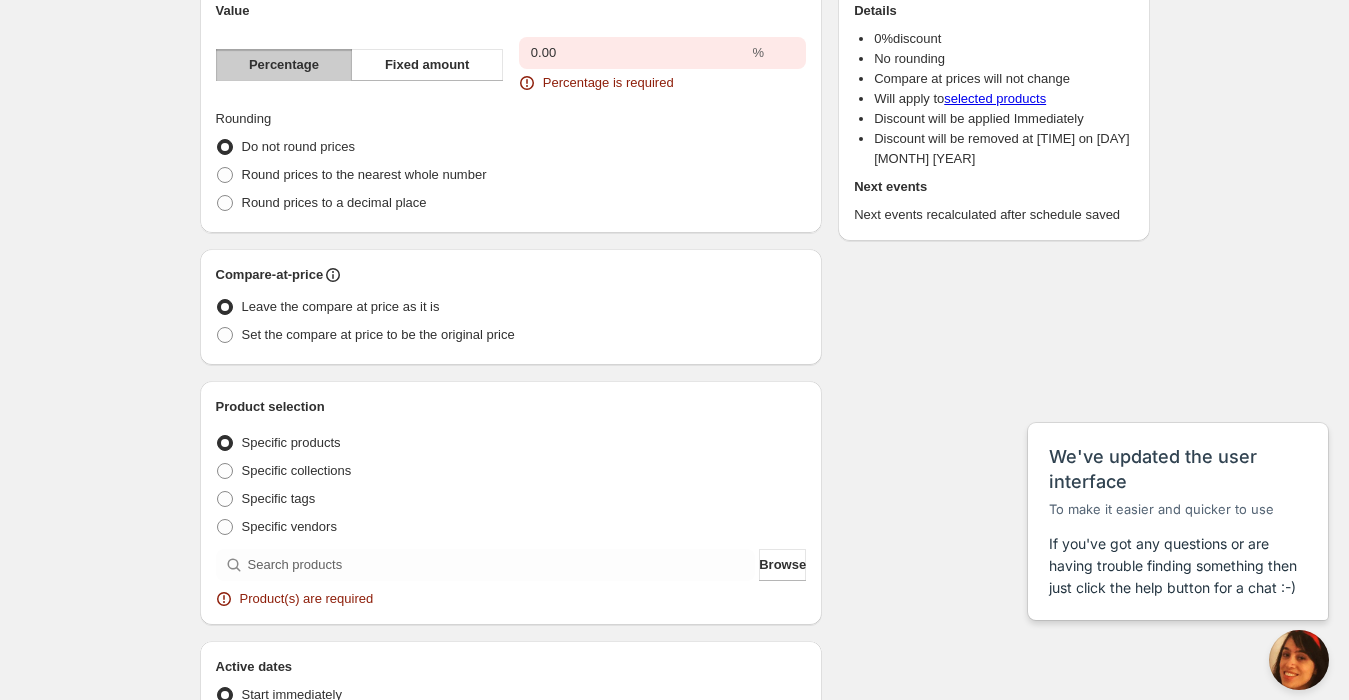 scroll, scrollTop: 444, scrollLeft: 0, axis: vertical 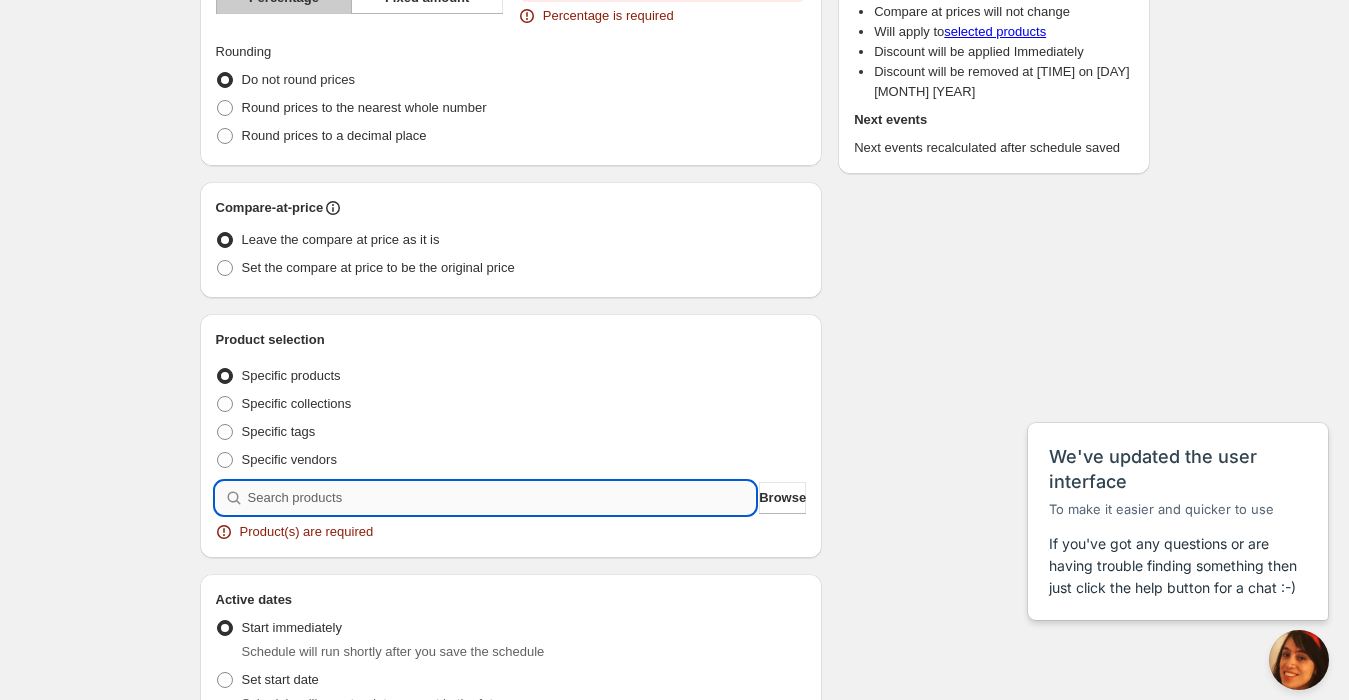 click at bounding box center (502, 498) 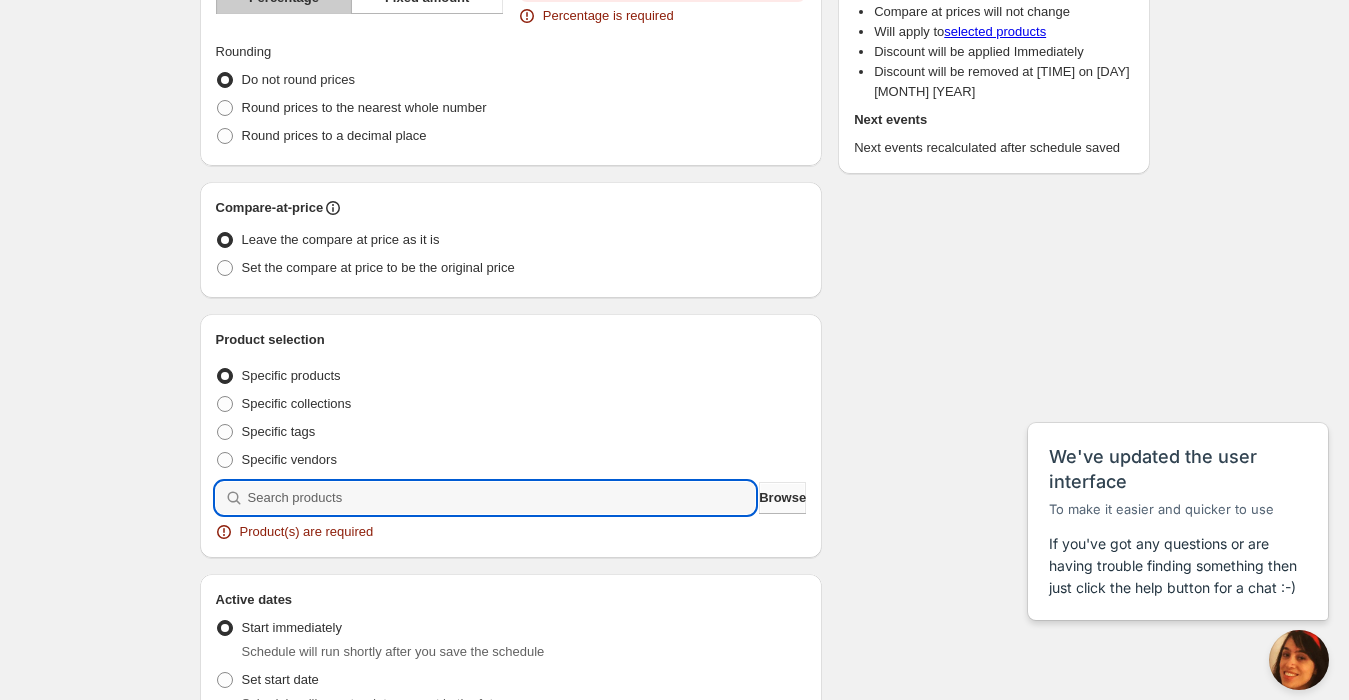 click on "Browse" at bounding box center (782, 498) 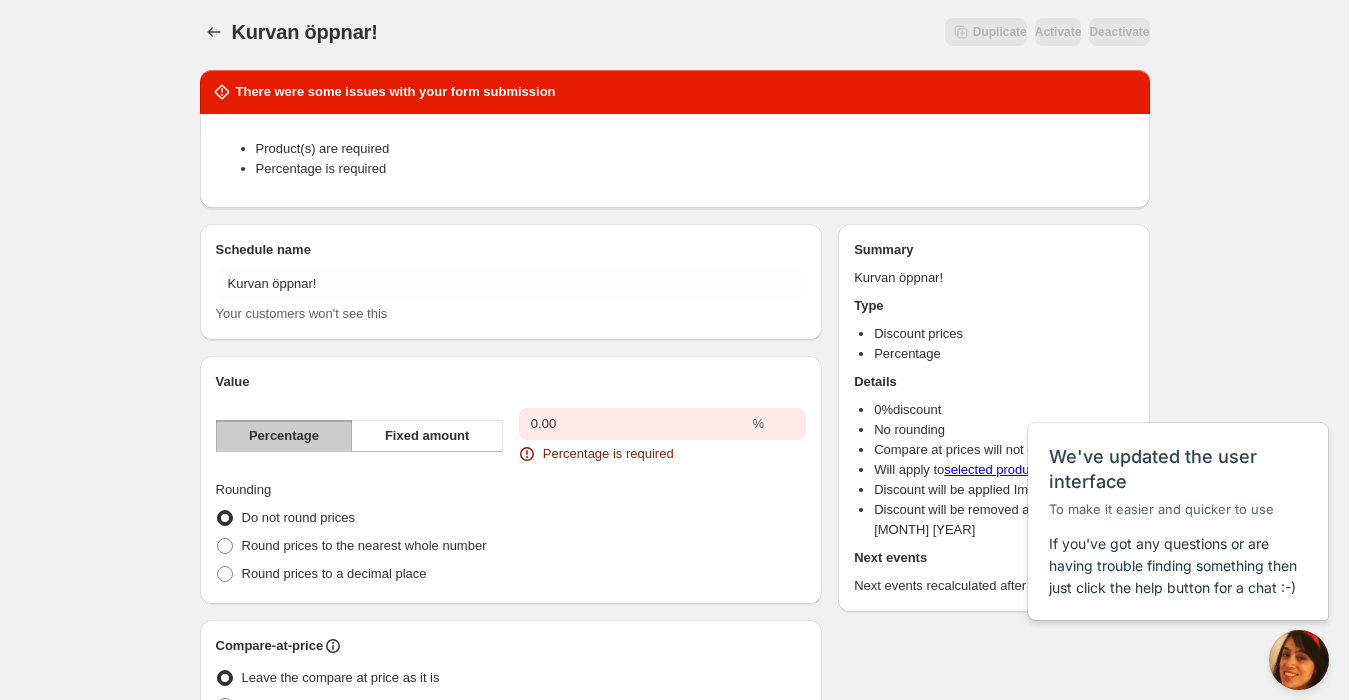 scroll, scrollTop: 0, scrollLeft: 0, axis: both 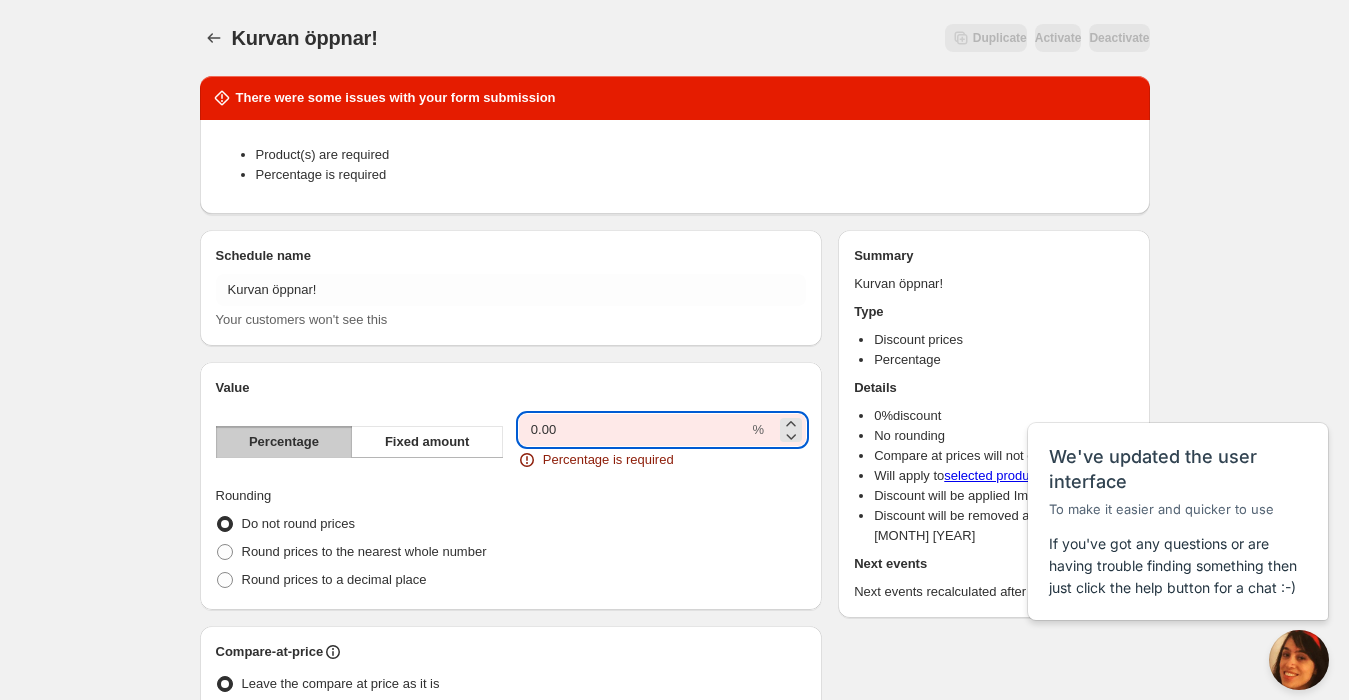 click on "0.00" at bounding box center [634, 430] 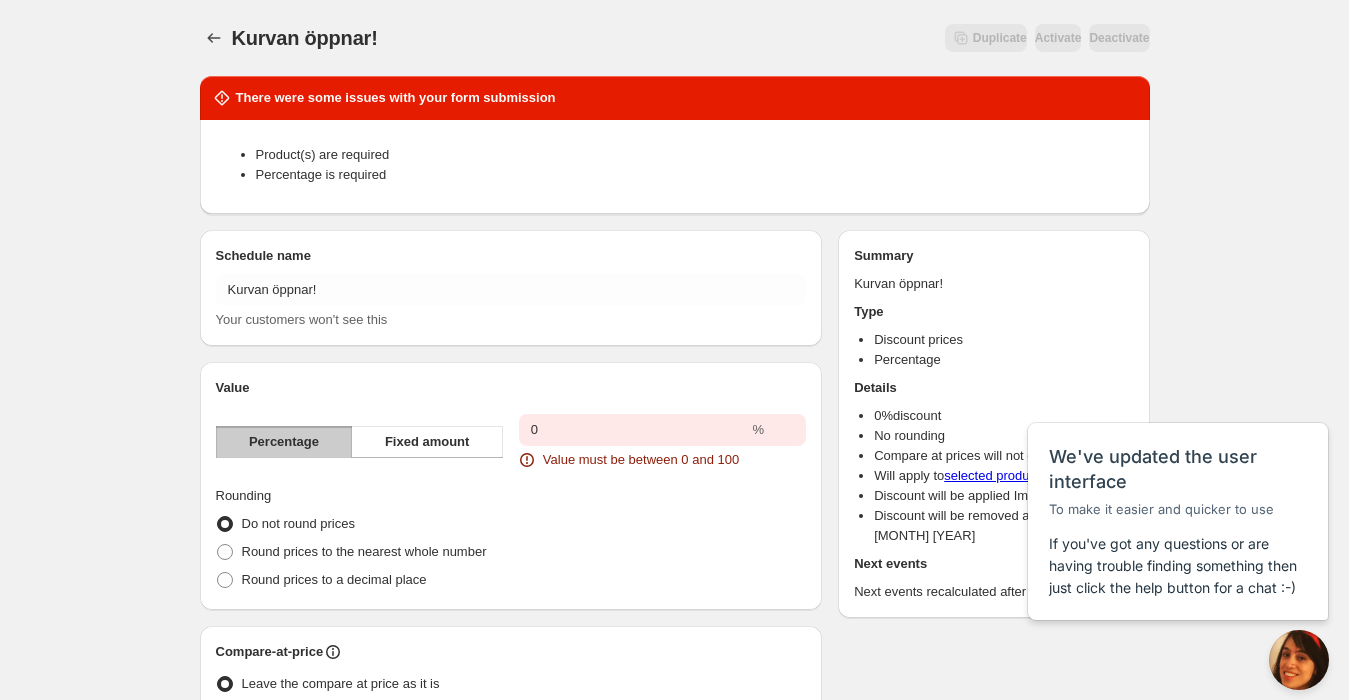 click on "Kurvan öppnar!. This page is ready Kurvan öppnar! Duplicate Activate Deactivate More actions Duplicate Activate Deactivate Submit There were some issues with your form submission Product(s) are required Percentage is required Schedule name Kurvan öppnar! Your customers won't see this Value Percentage Fixed amount 0 % Value must be between 0 and 100 Rounding Do not round prices Round prices to the nearest whole number Round prices to a decimal place Compare-at-price Leave the compare at price as it is Set the compare at price to be the original price Product selection Entity type Specific products Specific collections Specific tags Specific vendors Browse "PROVA PÅ BRICKA" ENTRECÔTESVANS OCH ZABUTON, KAGOSHIMA WAGYU [A5 - BMS 11+] ( 1  of   1  variants selected) Info Draft Active dates Active Date Type Start immediately Schedule will run shortly after you save the schedule Set start date Schedule will run at a date you set in the future Set end date End date [YEAR]-[MONTH]-[DAY] End time (CEST) [TIME]:00 Repeating Ok 1" at bounding box center [674, 904] 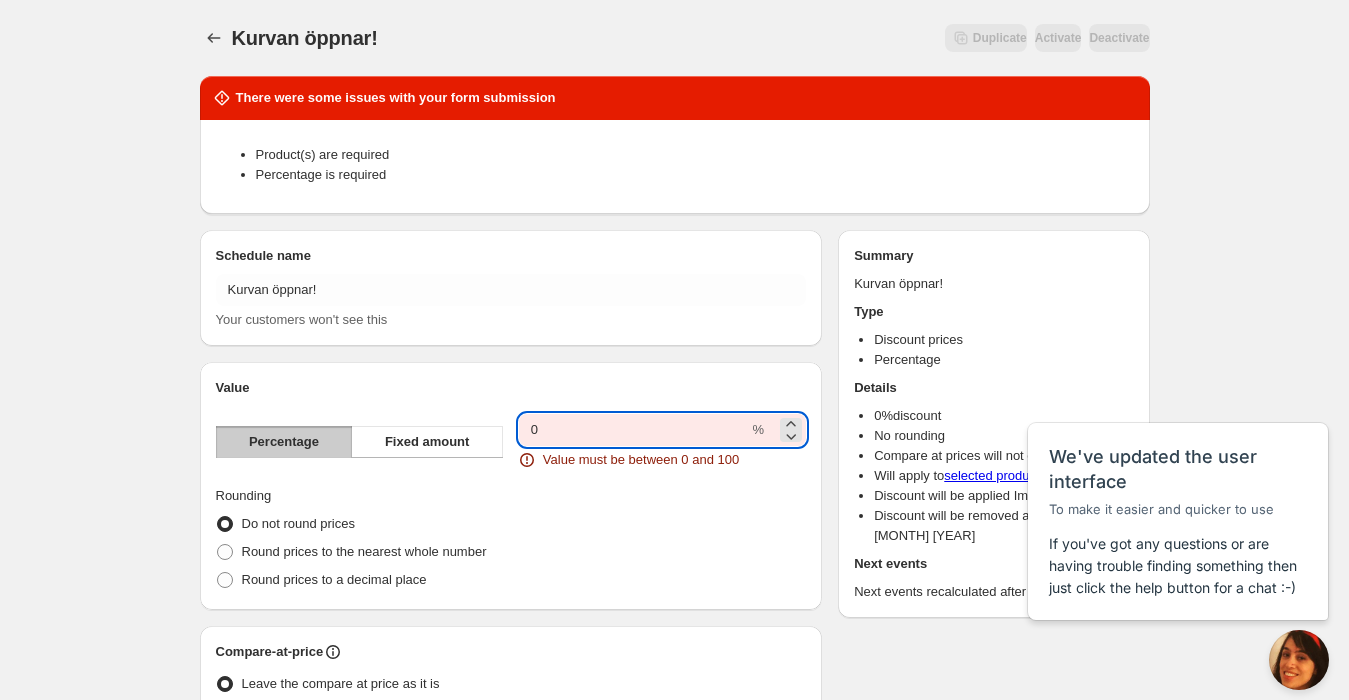 click on "0" at bounding box center [634, 430] 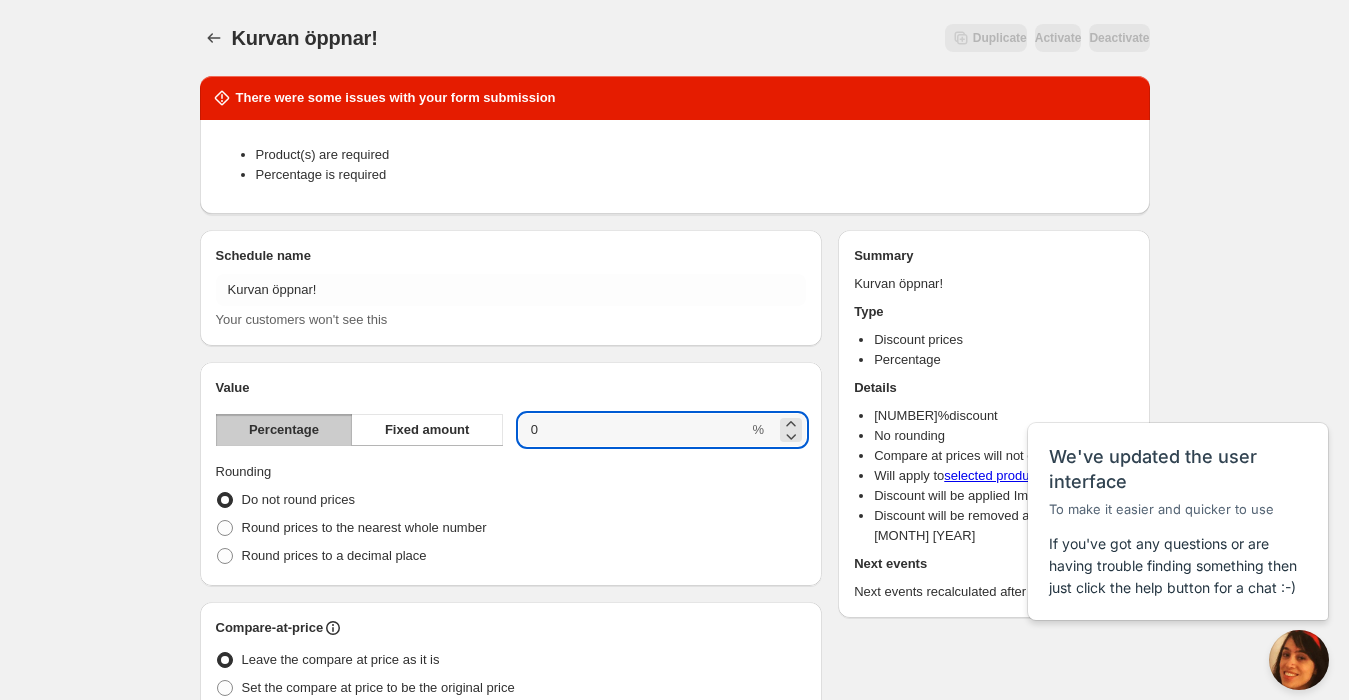 type on "[NUMBER]" 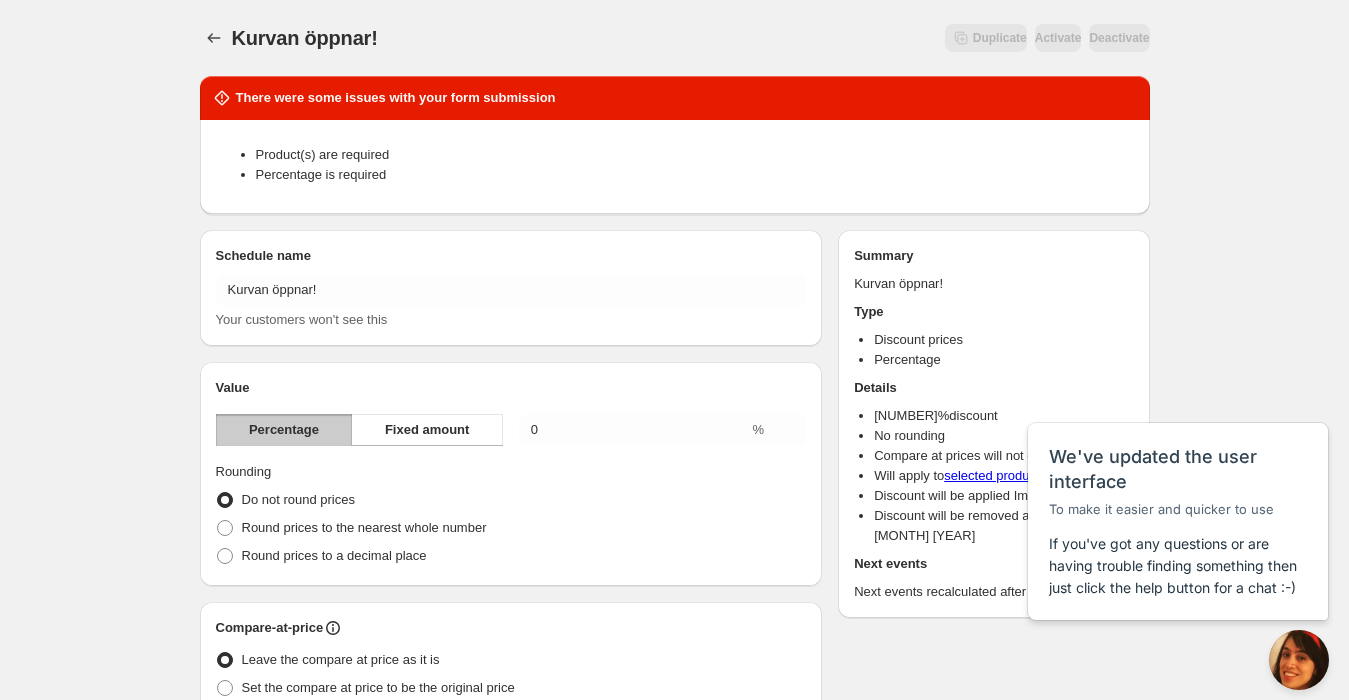 click on "Kurvan öppnar!. This page is ready Kurvan öppnar! Duplicate Activate Deactivate More actions Duplicate Activate Deactivate Submit There were some issues with your form submission Product(s) are required Percentage is required Schedule name Kurvan öppnar! Your customers won't see this Value Percentage Fixed amount 1 % Rounding Do not round prices Round prices to the nearest whole number Round prices to a decimal place Compare-at-price Leave the compare at price as it is Set the compare at price to be the original price Product selection Entity type Specific products Specific collections Specific tags Specific vendors Browse "PROVA PÅ BRICKA" ENTRECÔTESVANS OCH ZABUTON, KAGOSHIMA WAGYU [A5 - BMS 11+] ( 1  of   1  variants selected) Info Draft Active dates Active Date Type Start immediately Schedule will run shortly after you save the schedule Set start date Schedule will run at a date you set in the future Set end date End date [YEAR]-[MONTH]-[DAY] End time (CEST) [TIME]:00 Repeating Repeating Ok Cancel Every 1 Days 1" at bounding box center (674, 892) 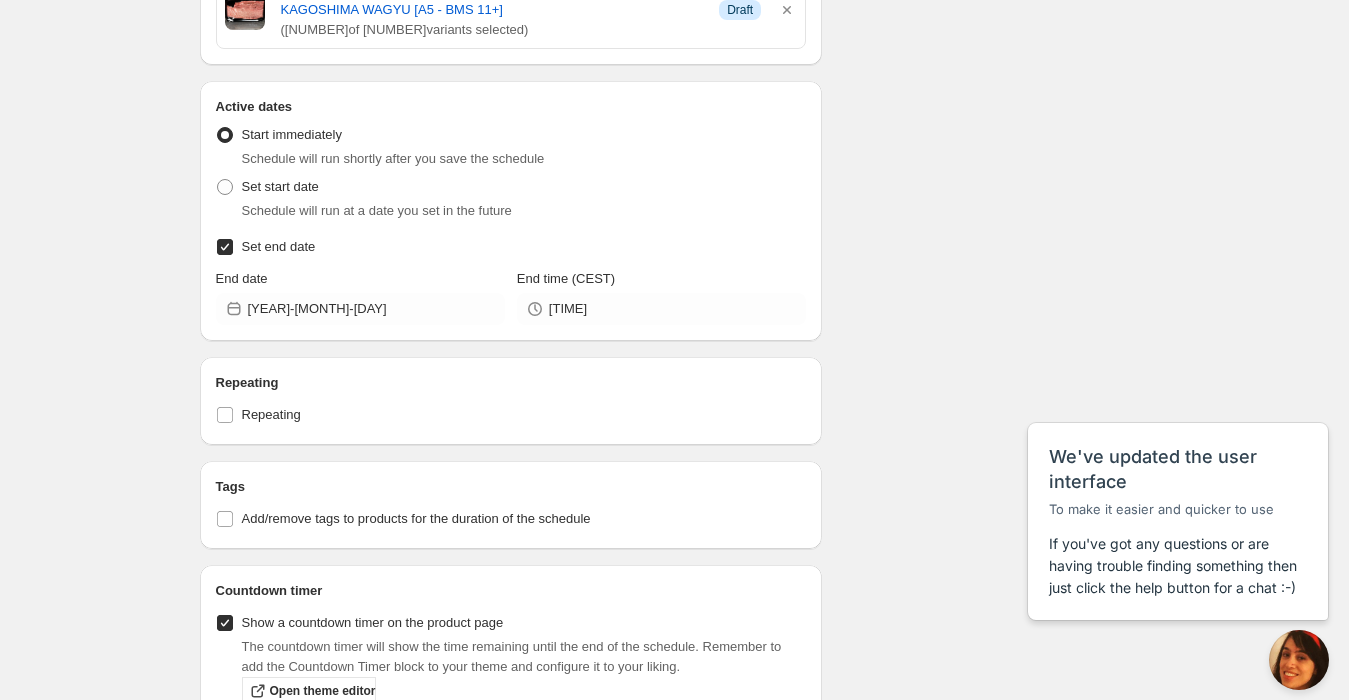 scroll, scrollTop: 1080, scrollLeft: 0, axis: vertical 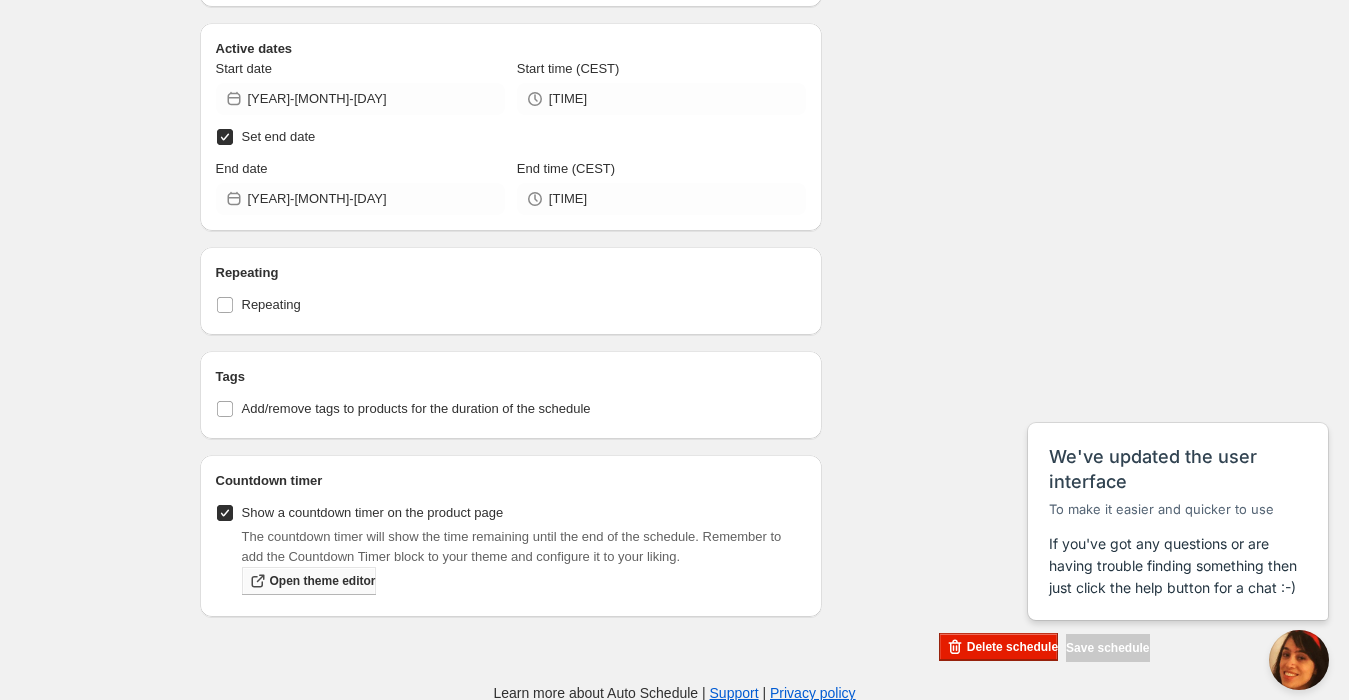 click on "Open theme editor" at bounding box center [323, 581] 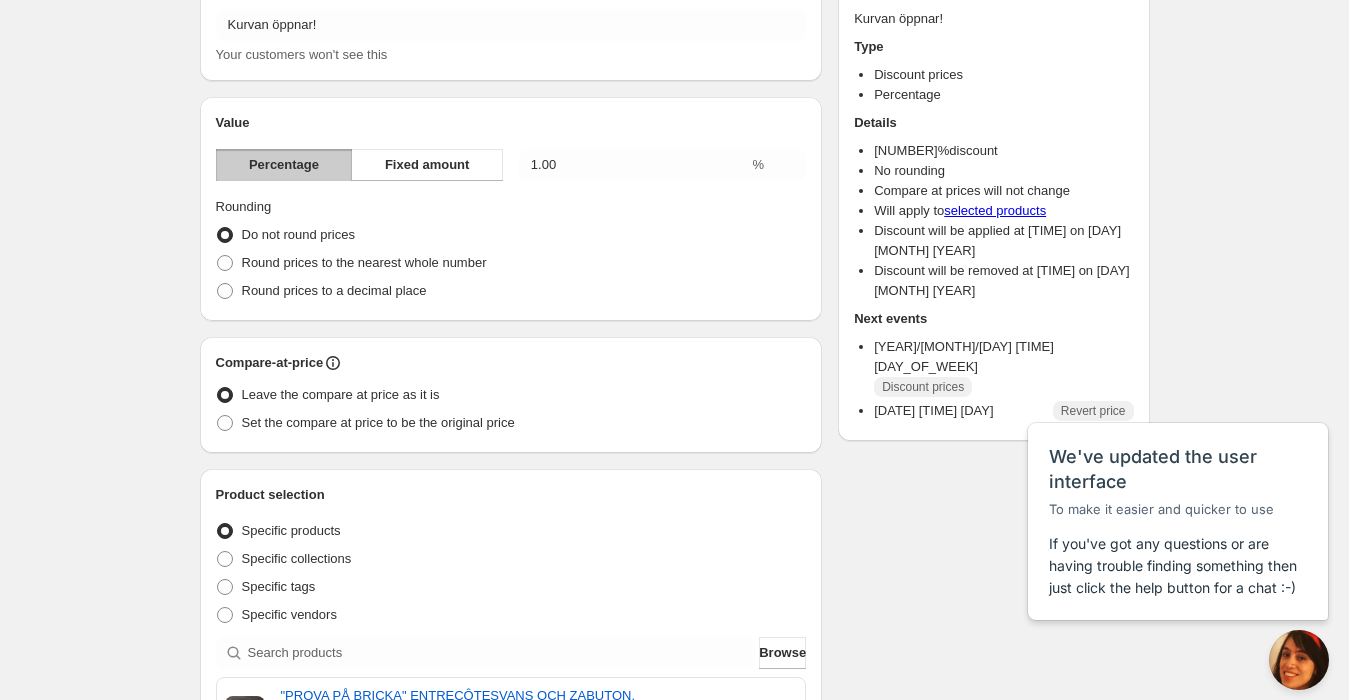 scroll, scrollTop: 0, scrollLeft: 0, axis: both 